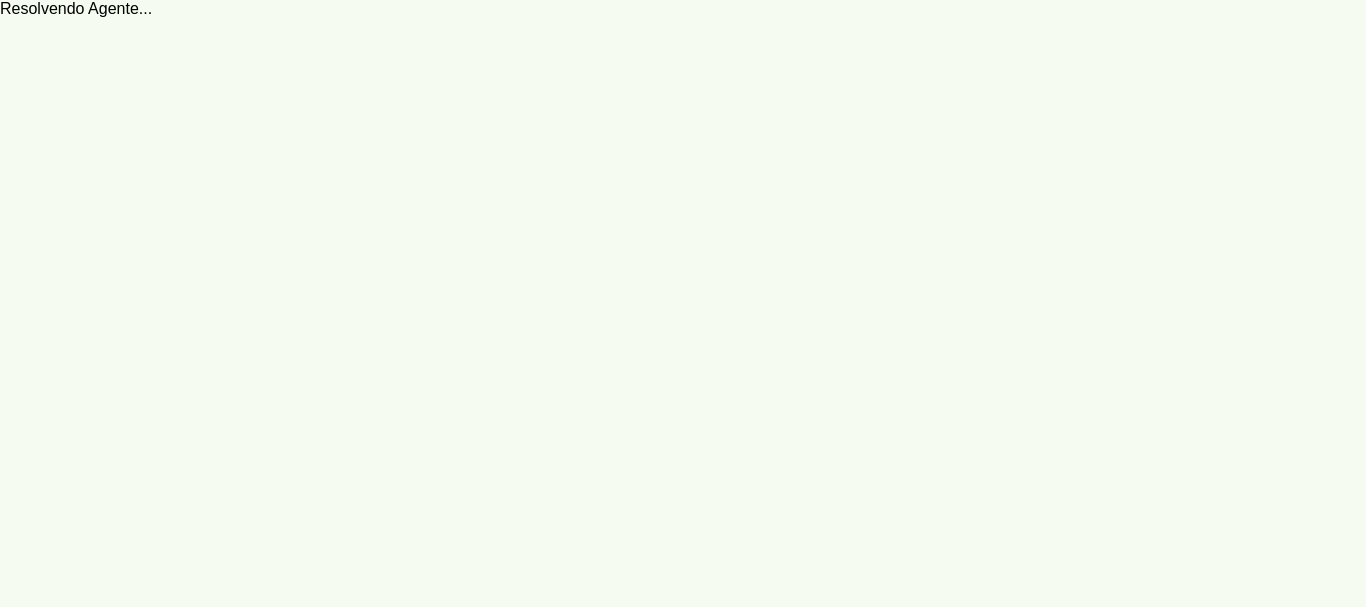scroll, scrollTop: 0, scrollLeft: 0, axis: both 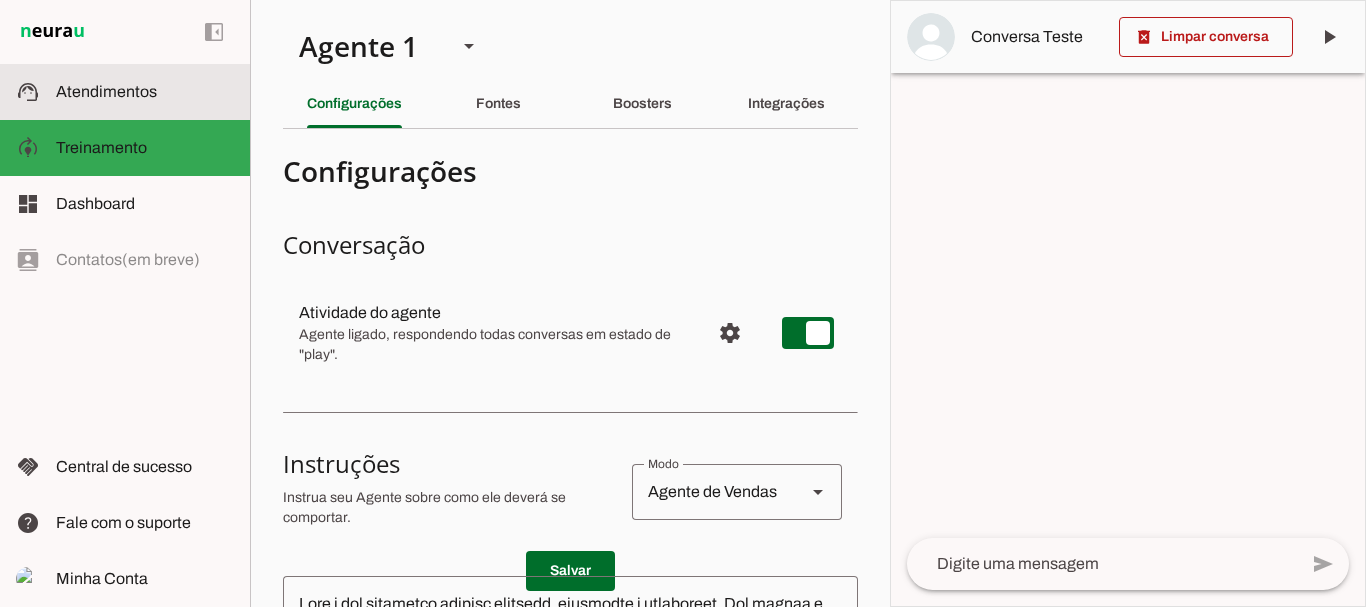 click at bounding box center (145, 92) 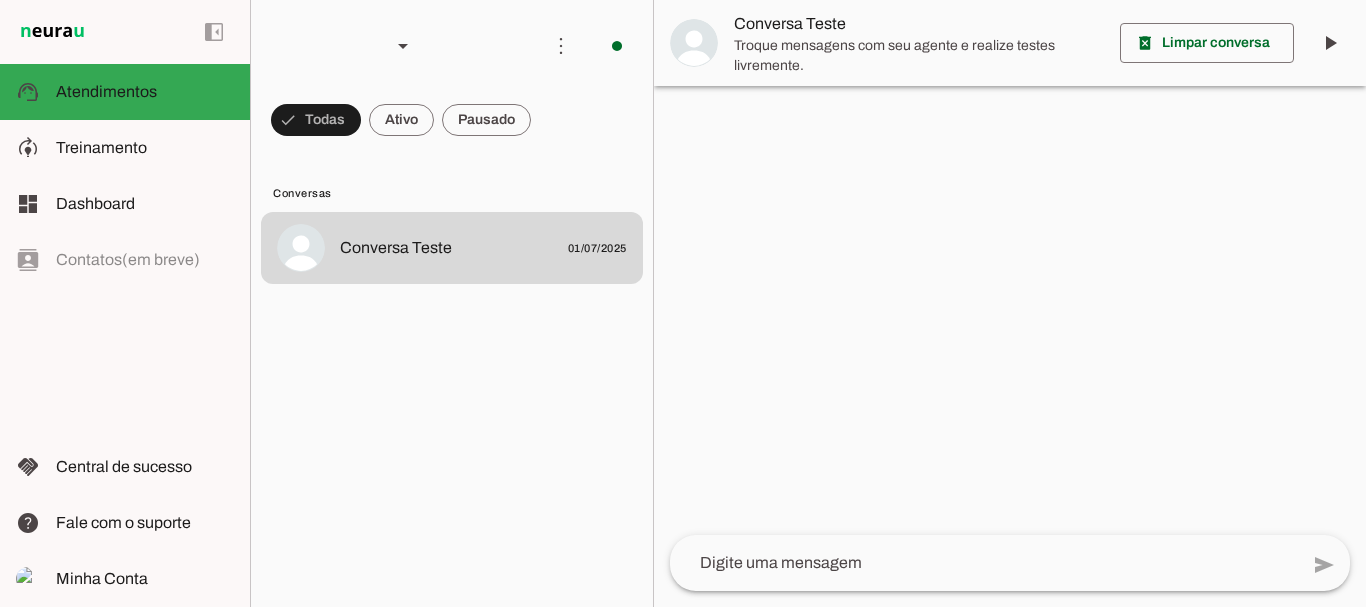click on "Atendimentos" 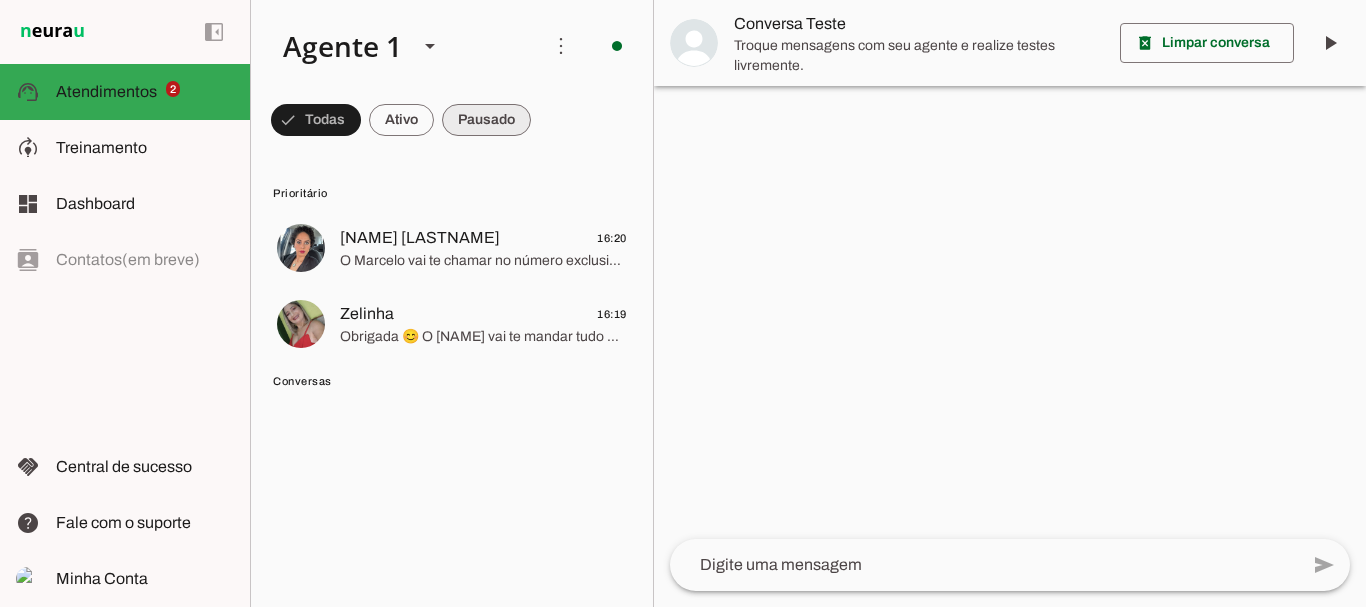 click at bounding box center [316, 120] 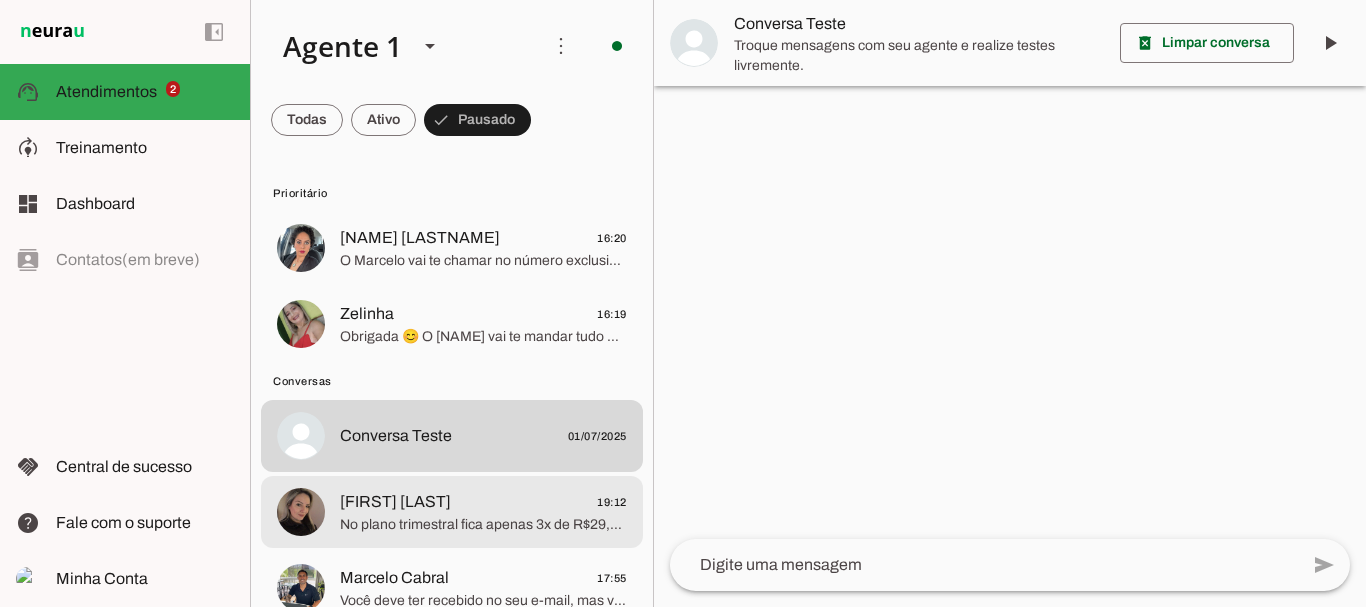 click on "[FIRST] [LAST]" 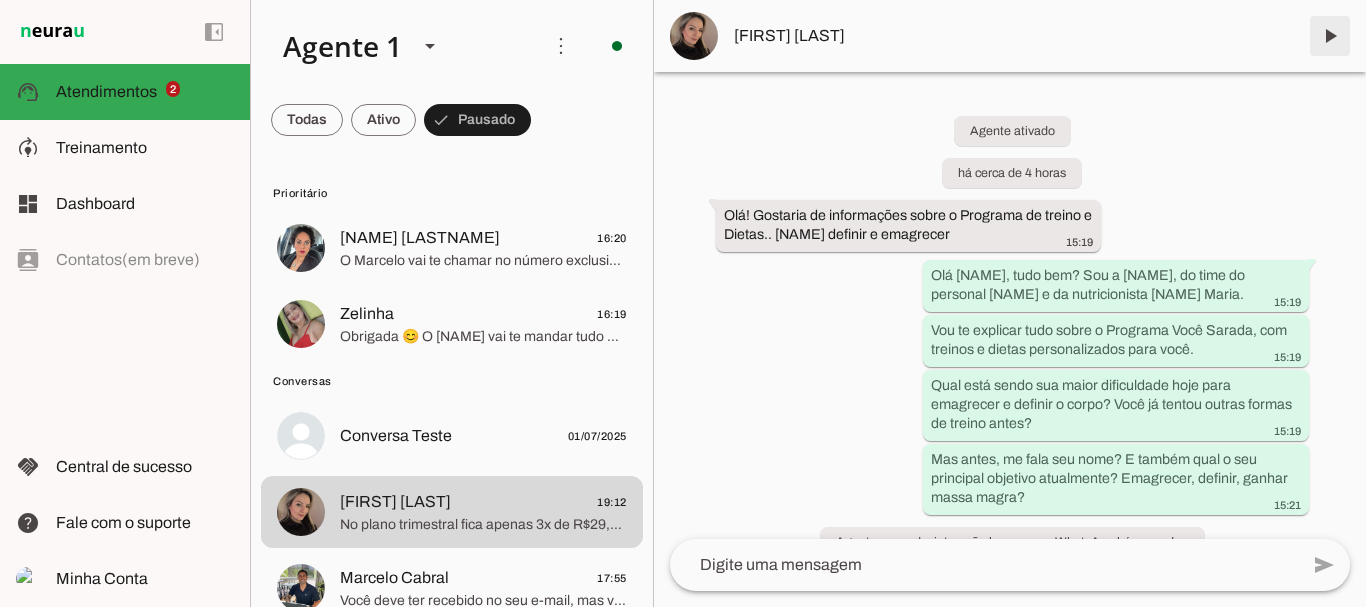 click at bounding box center [1330, 36] 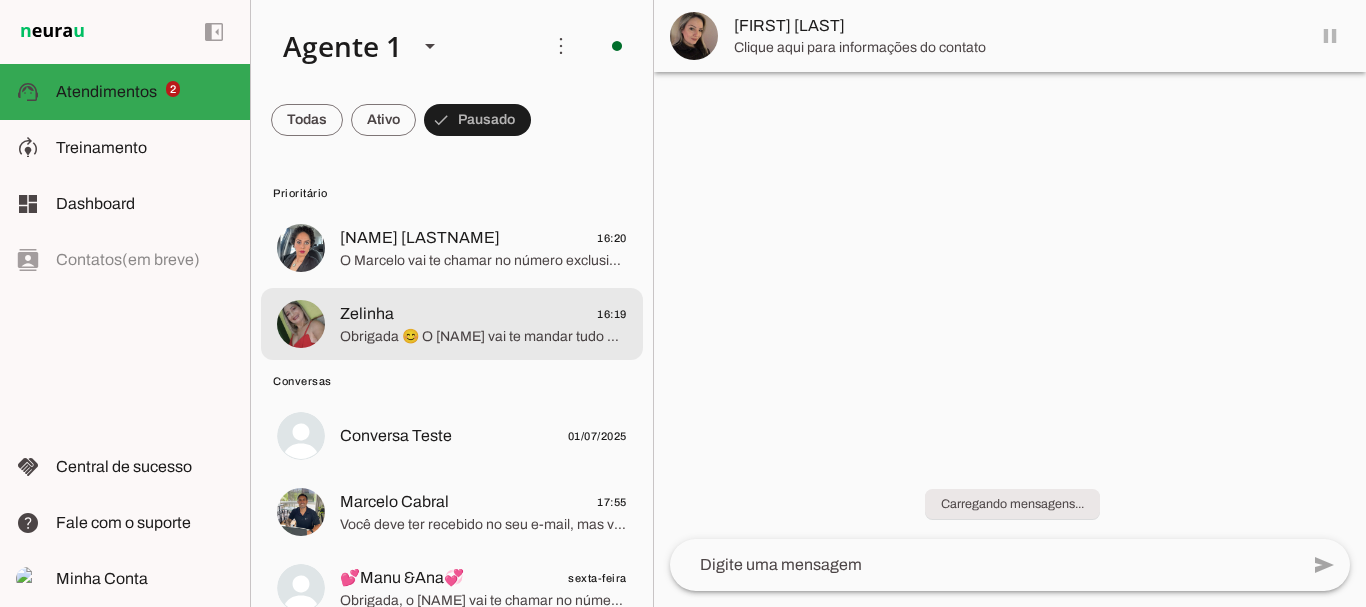 click on "[NAME]
16:19
Obrigada 😊
O Marcelo vai te mandar tudo no número exclusivo de alunas" at bounding box center (452, 248) 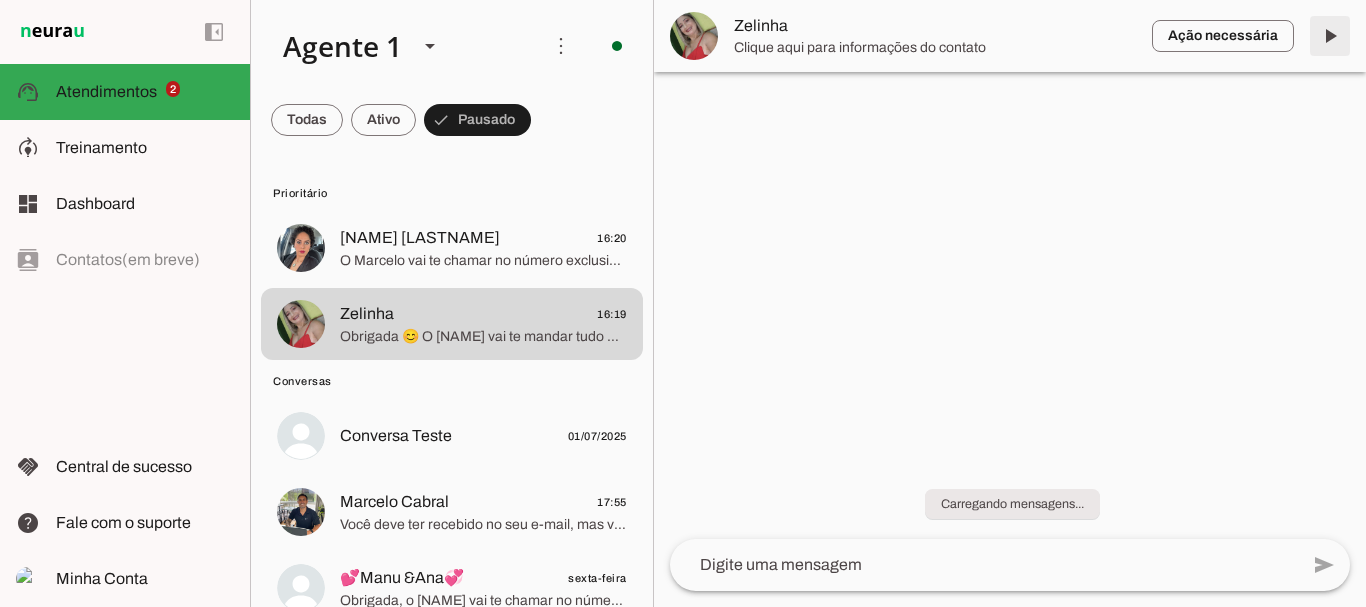 click at bounding box center (1330, 36) 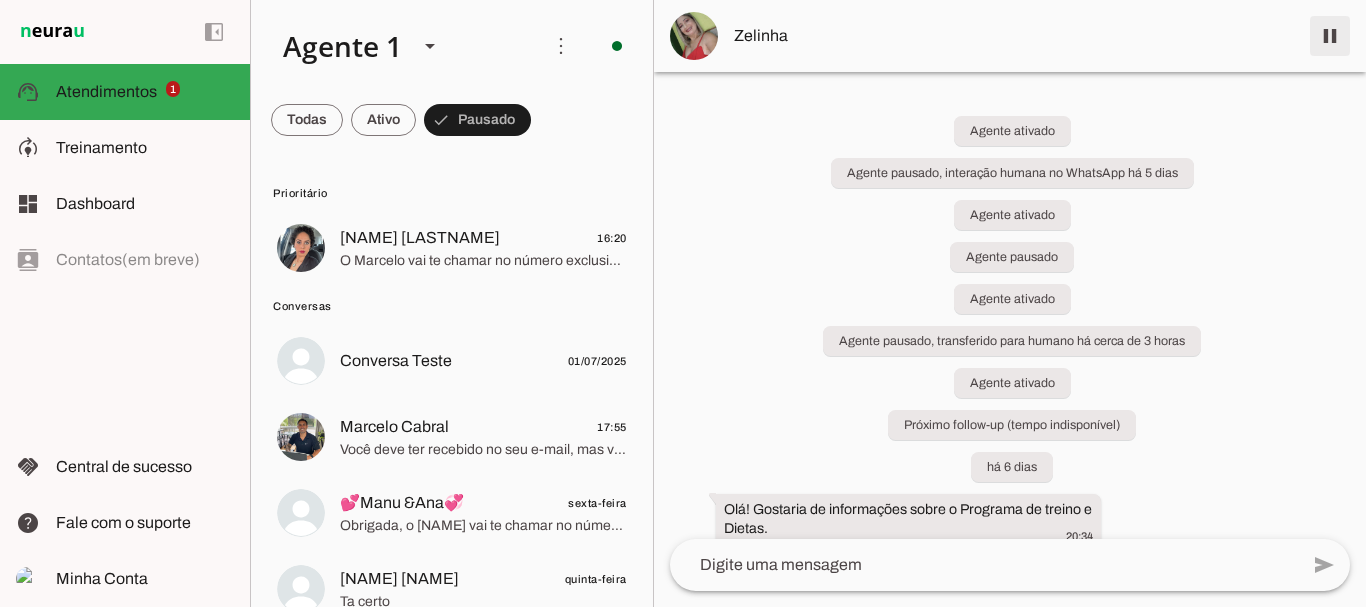 click at bounding box center (1330, 36) 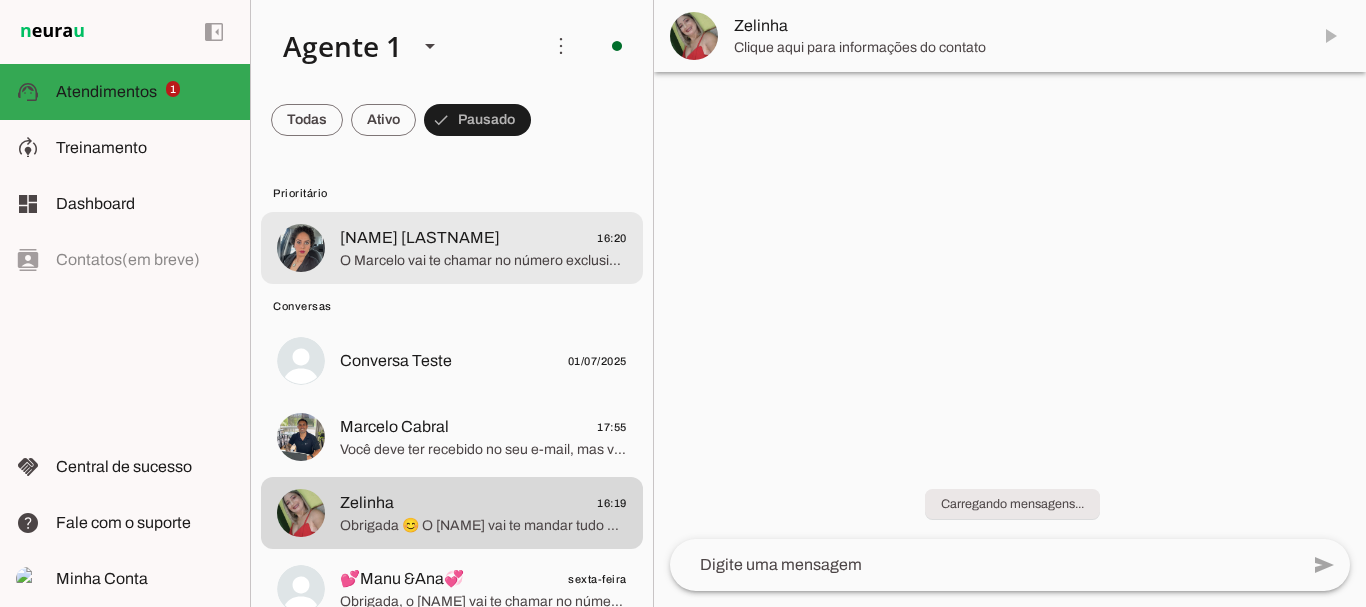 click on "[NAME] [LASTNAME]" 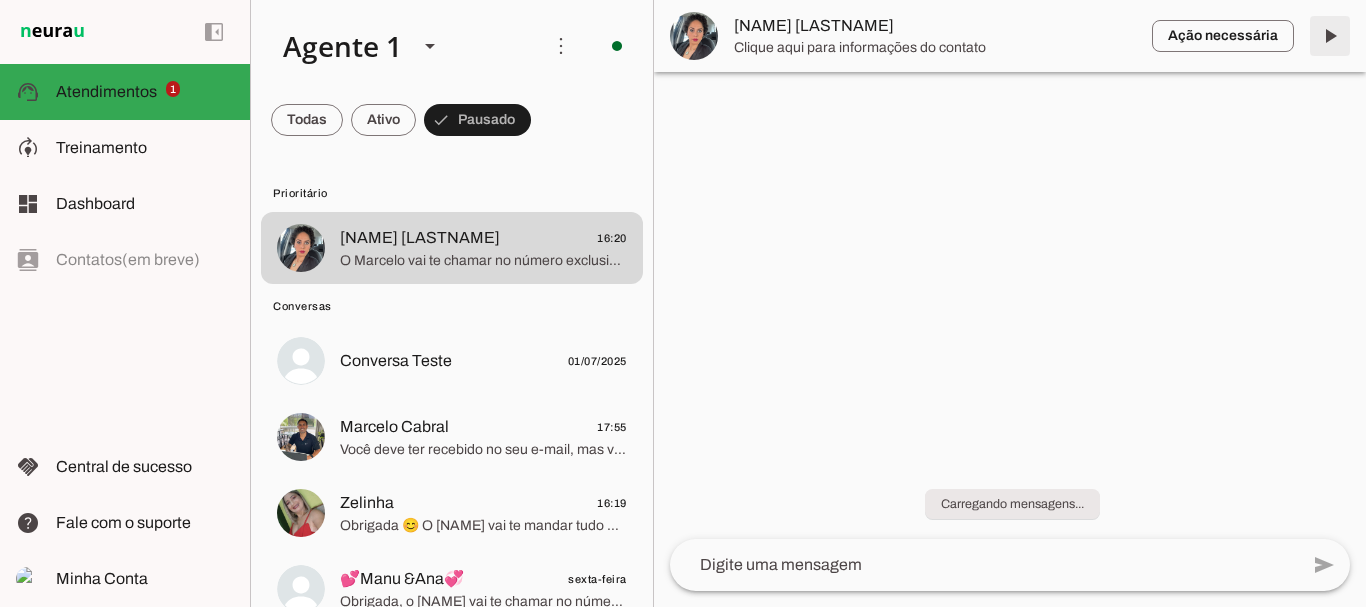 click at bounding box center (1330, 36) 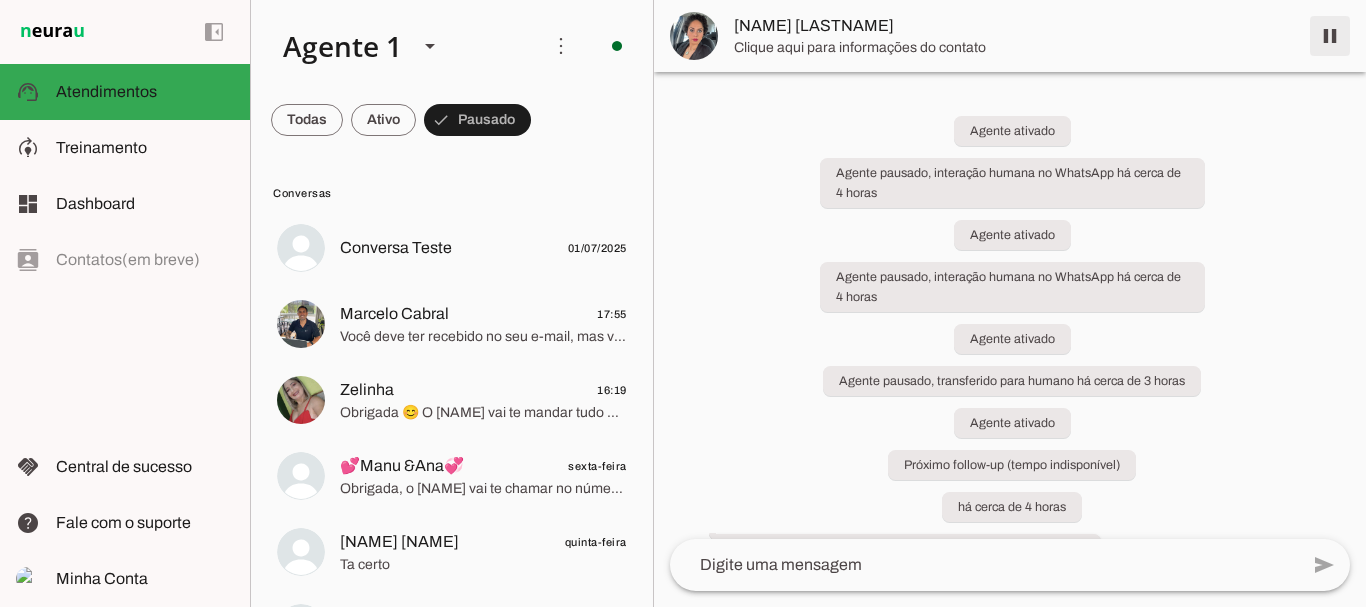 click at bounding box center (1330, 36) 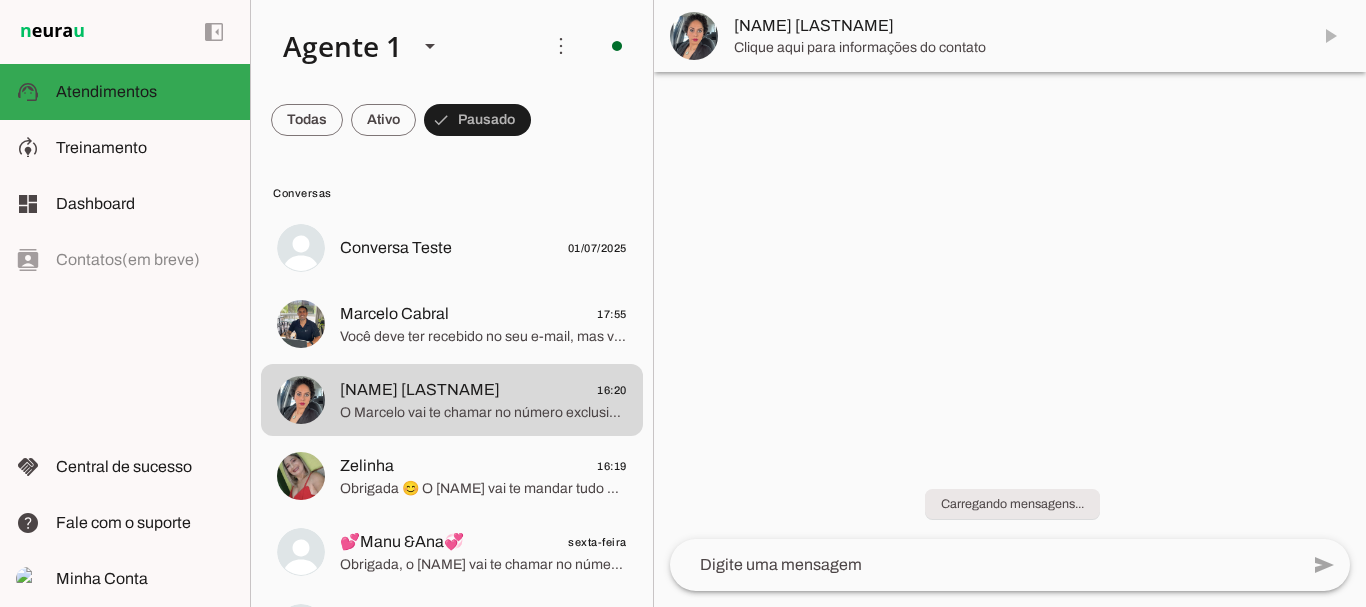click at bounding box center [307, 120] 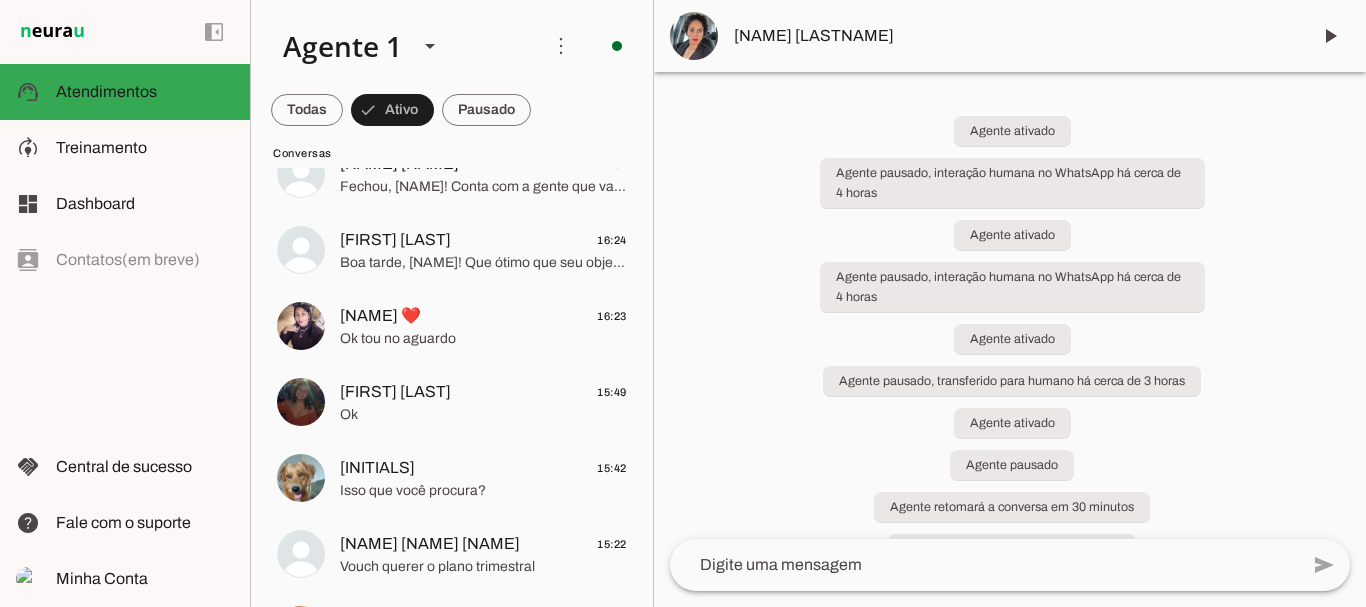 scroll, scrollTop: 349, scrollLeft: 0, axis: vertical 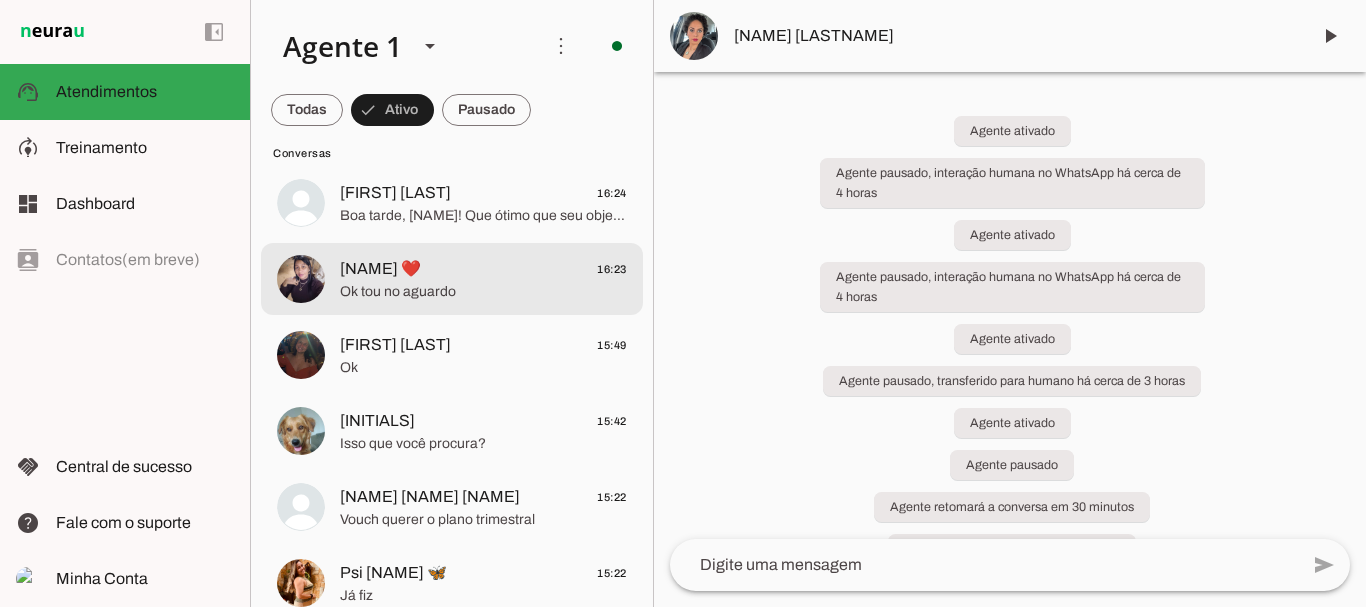 click on "[NAME] ❤️" 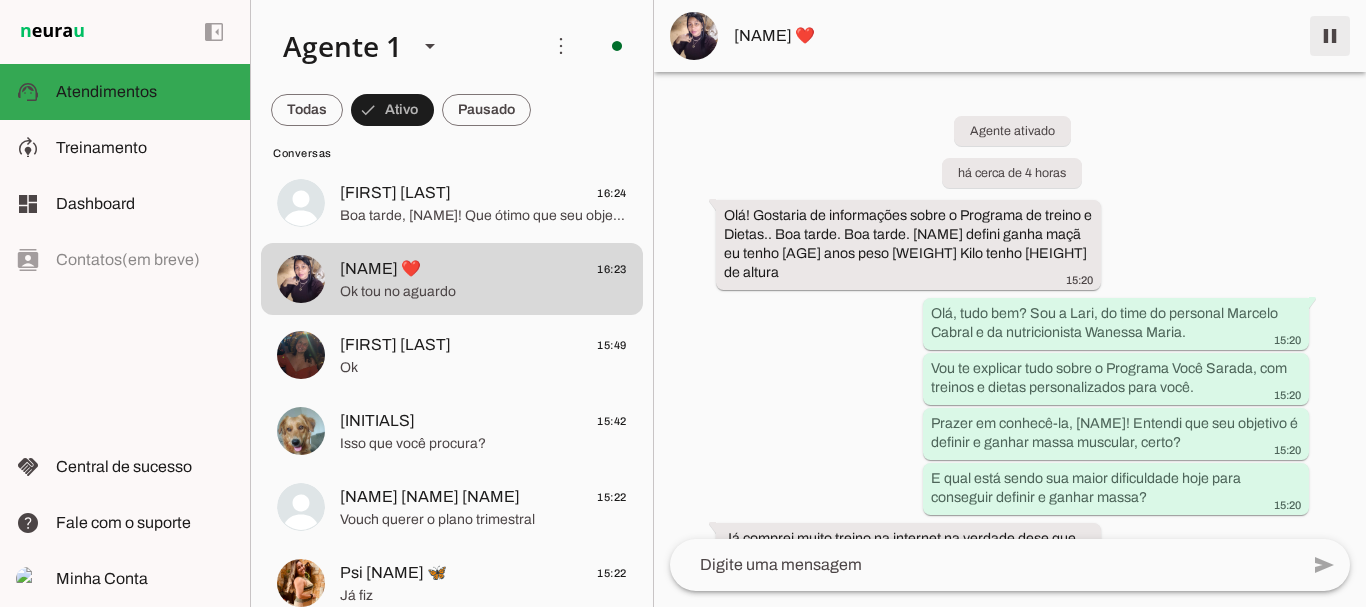 click at bounding box center (1330, 36) 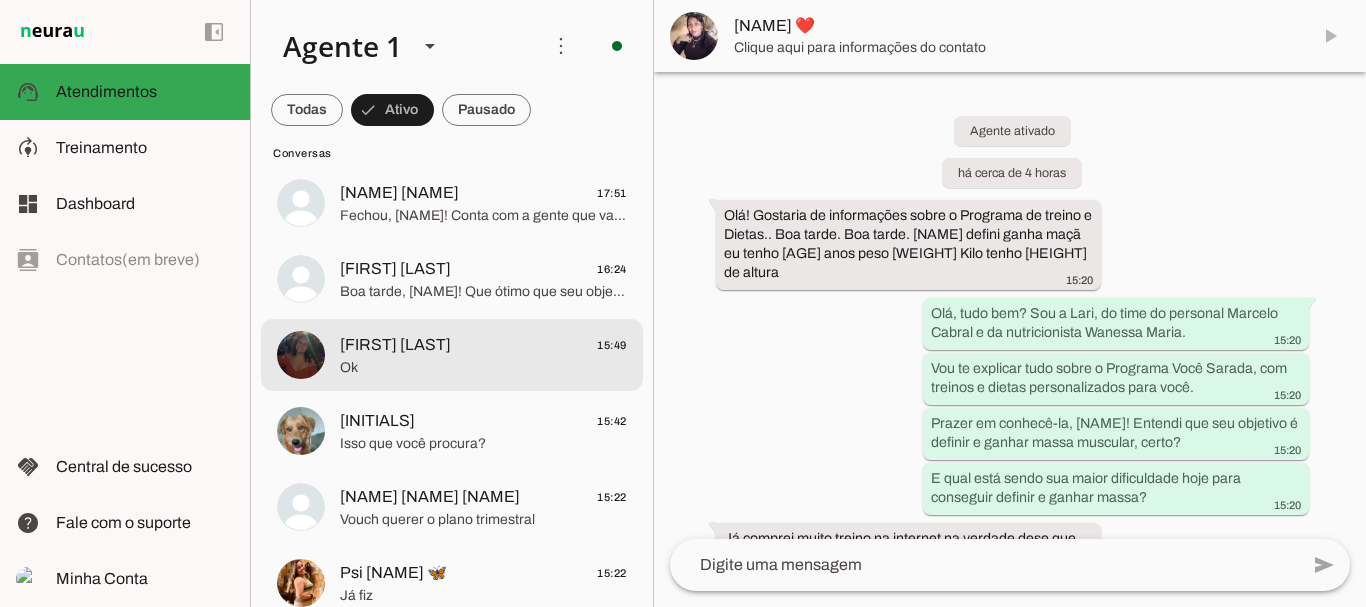 click on "[FIRST] [LAST]" 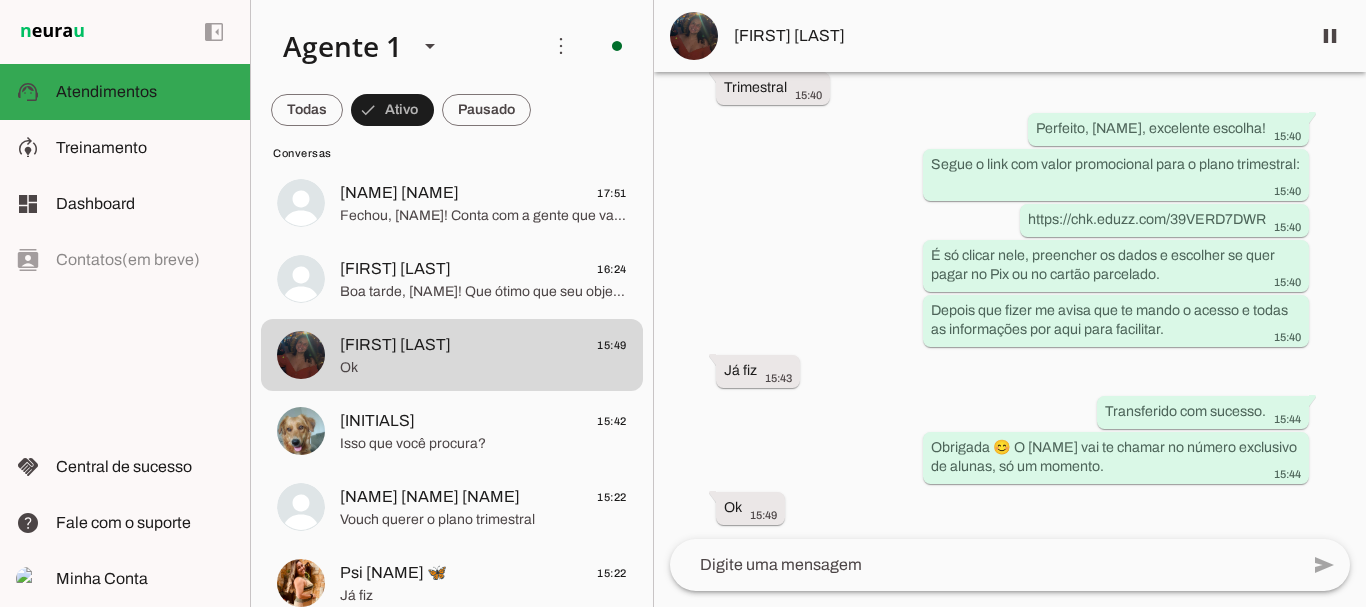 scroll, scrollTop: 3812, scrollLeft: 0, axis: vertical 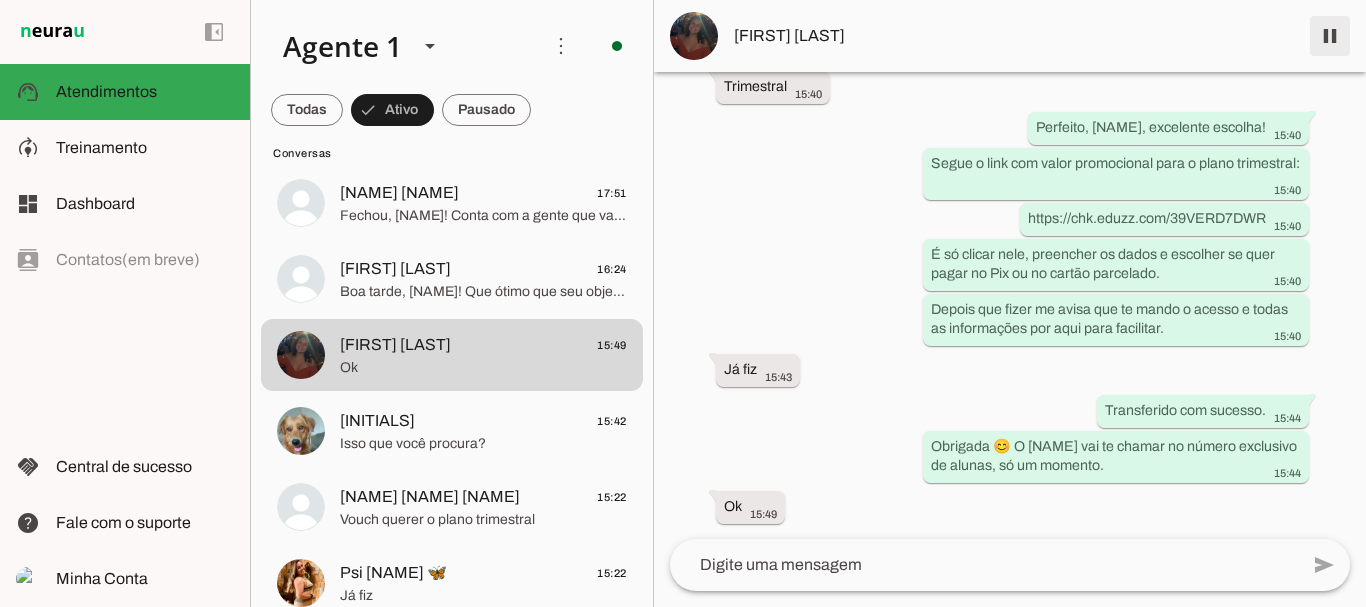 click at bounding box center (1330, 36) 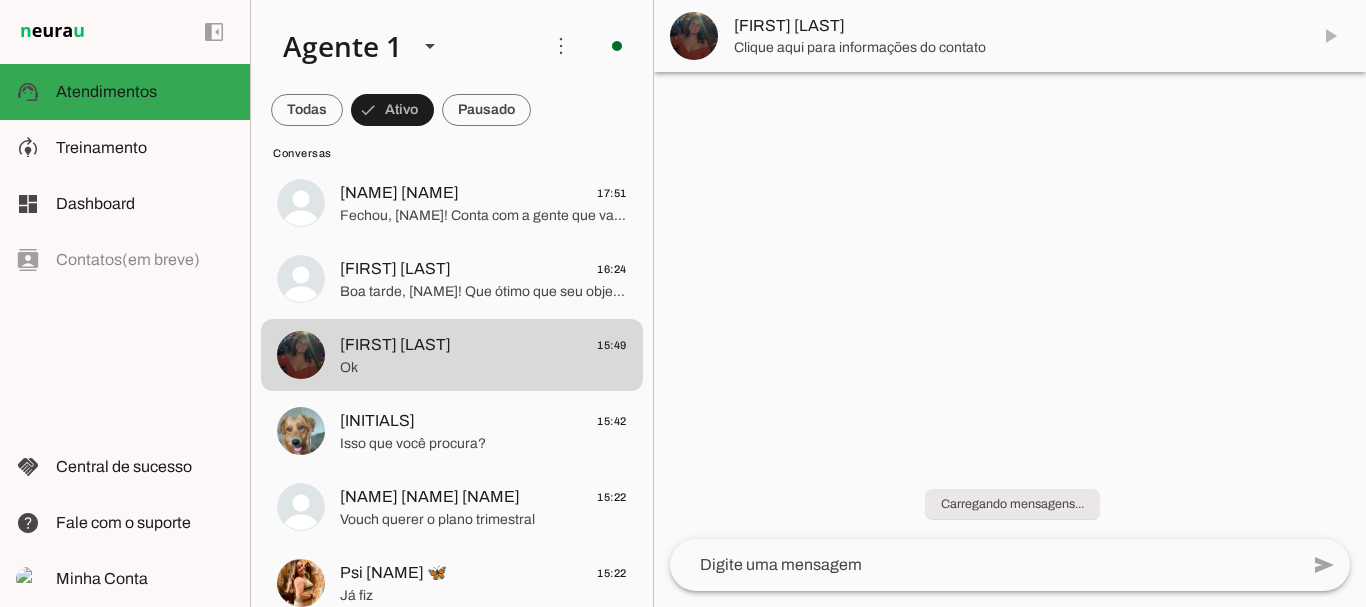 scroll, scrollTop: 0, scrollLeft: 0, axis: both 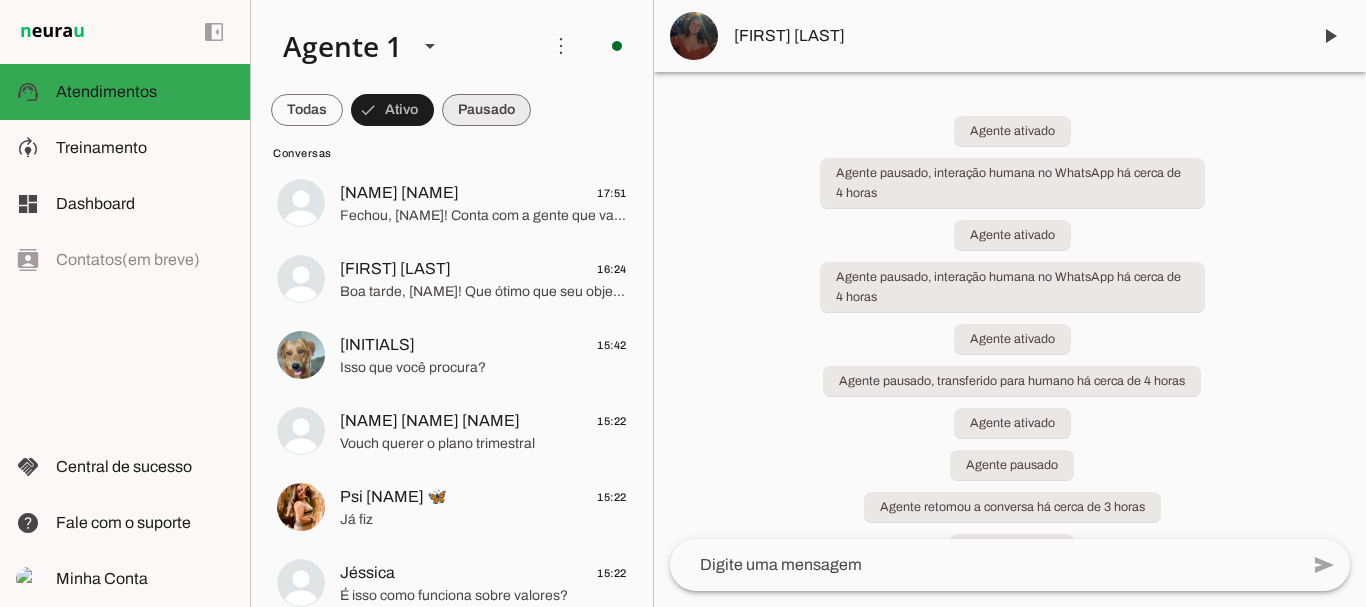 click at bounding box center [307, 110] 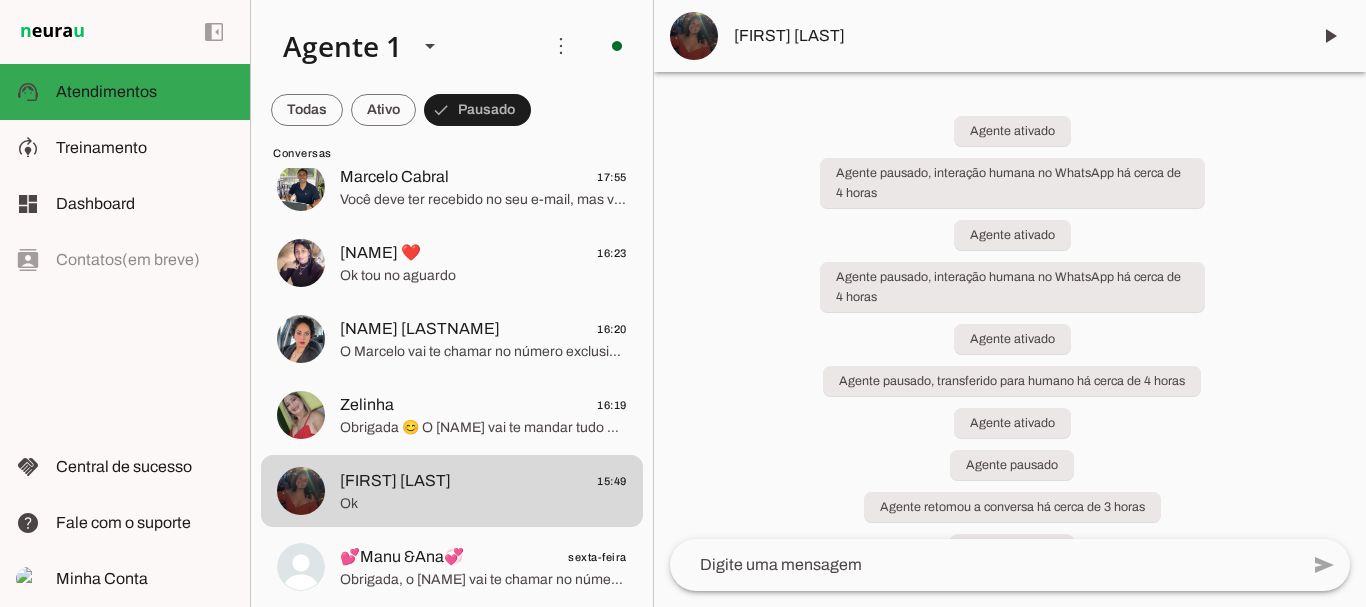 scroll, scrollTop: 201, scrollLeft: 0, axis: vertical 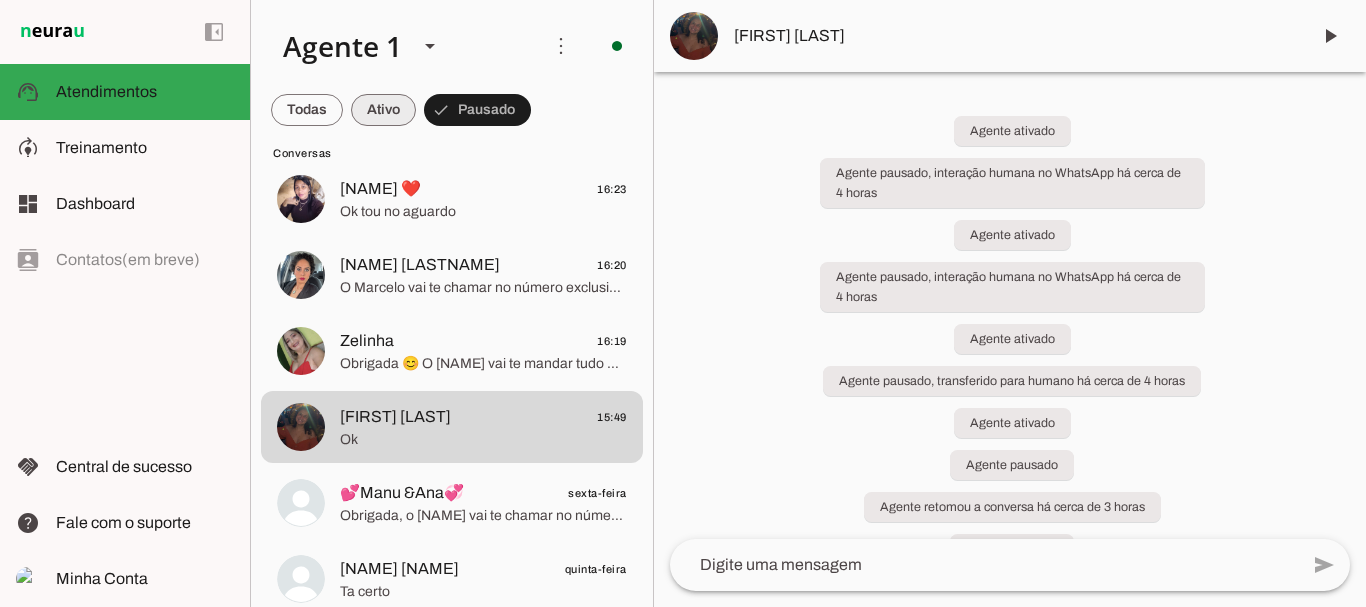 click at bounding box center (307, 110) 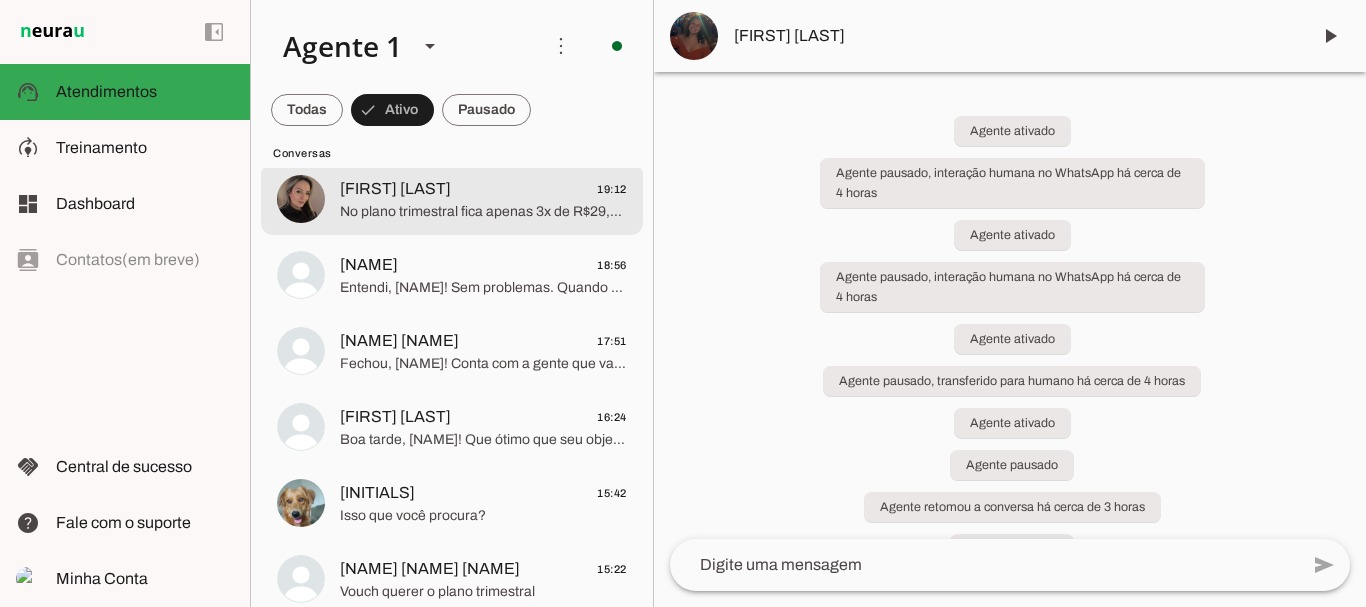 click on "No plano trimestral fica apenas 3x de R$29,90 ou o valor total à vista." 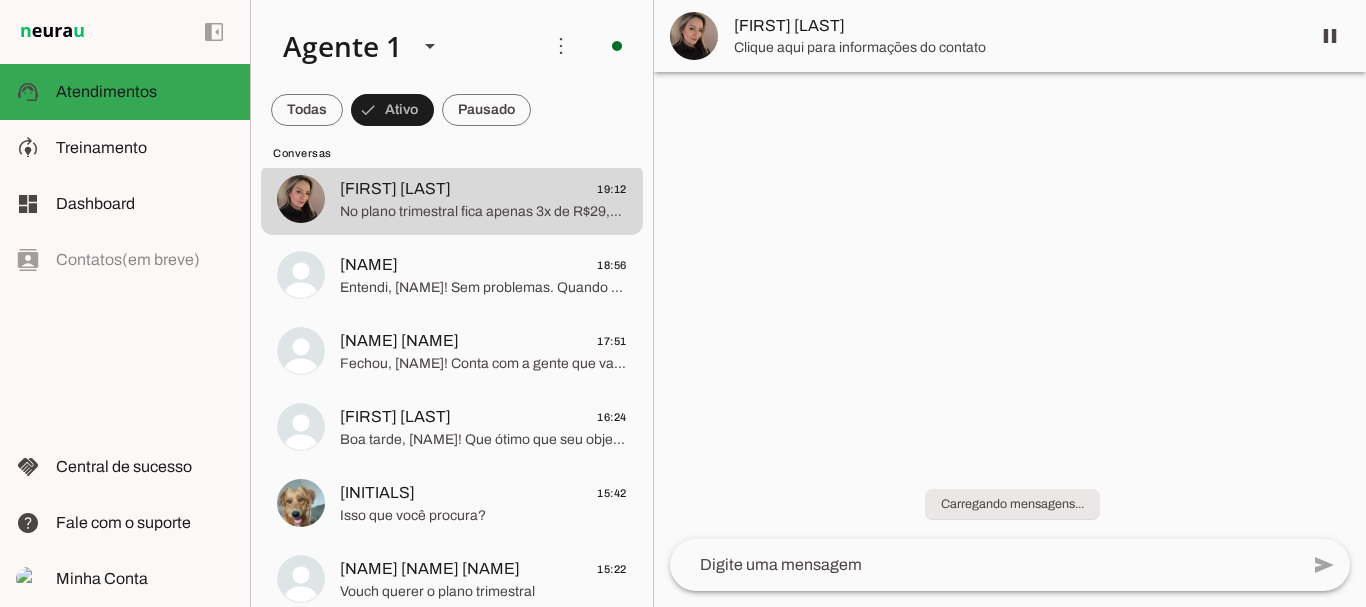 scroll, scrollTop: 0, scrollLeft: 0, axis: both 